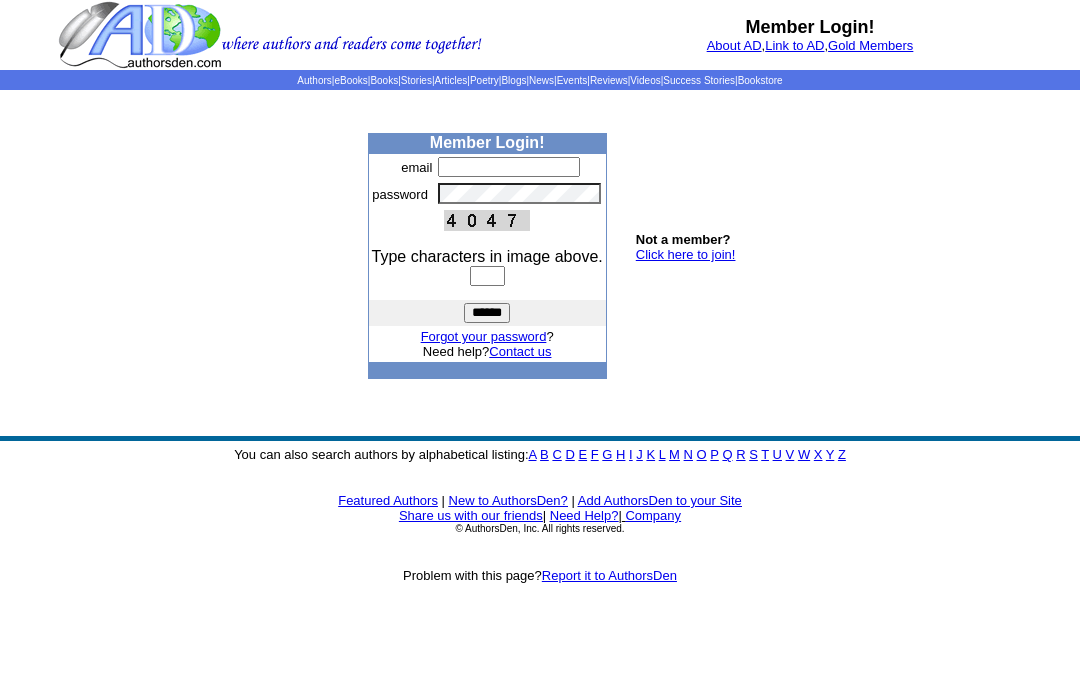 scroll, scrollTop: 0, scrollLeft: 0, axis: both 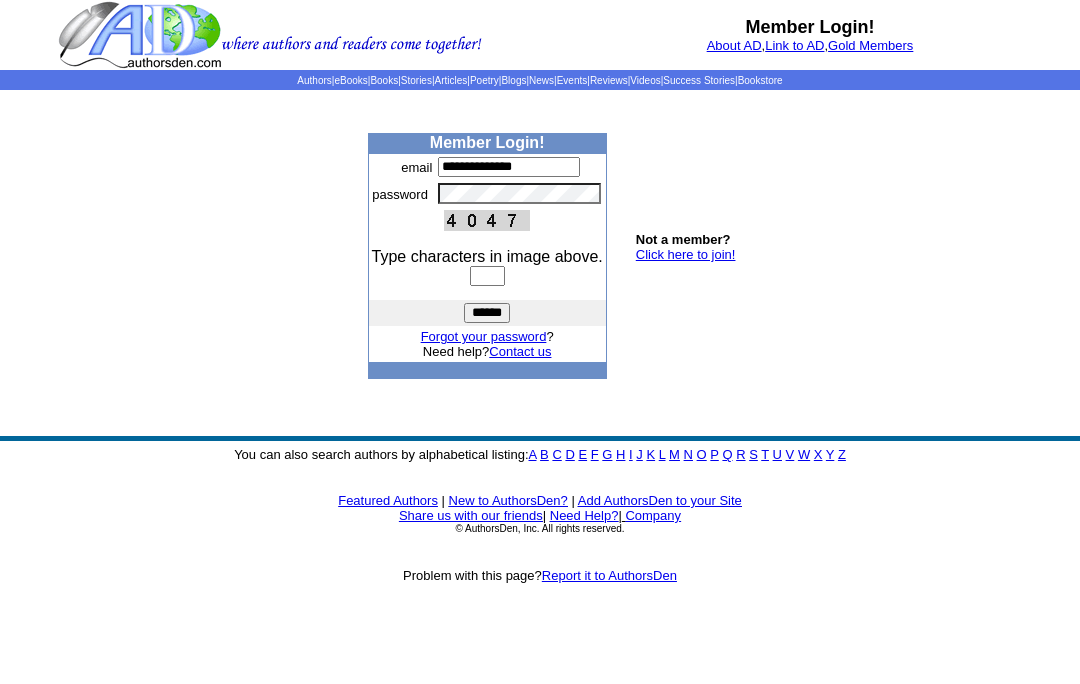 click at bounding box center [487, 276] 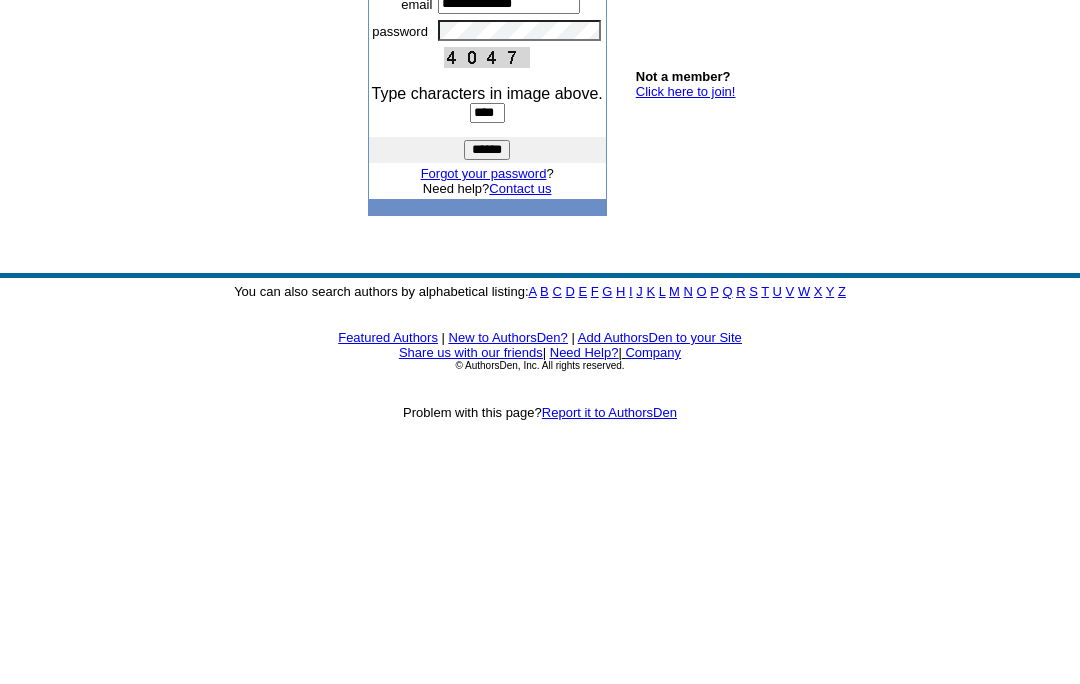 type on "****" 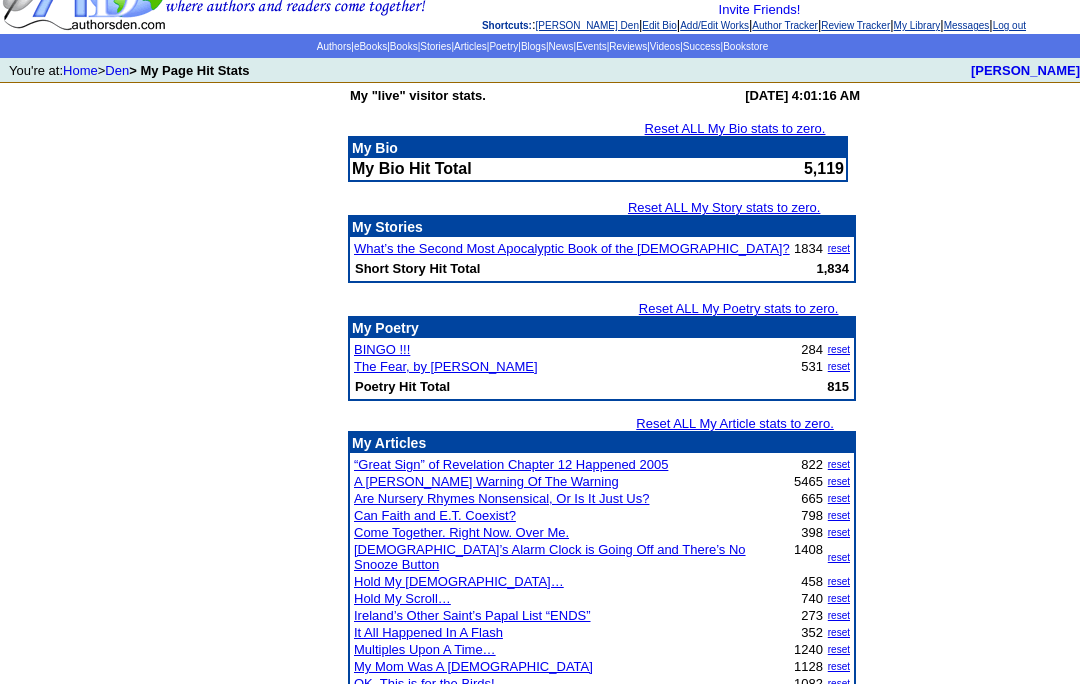scroll, scrollTop: 0, scrollLeft: 0, axis: both 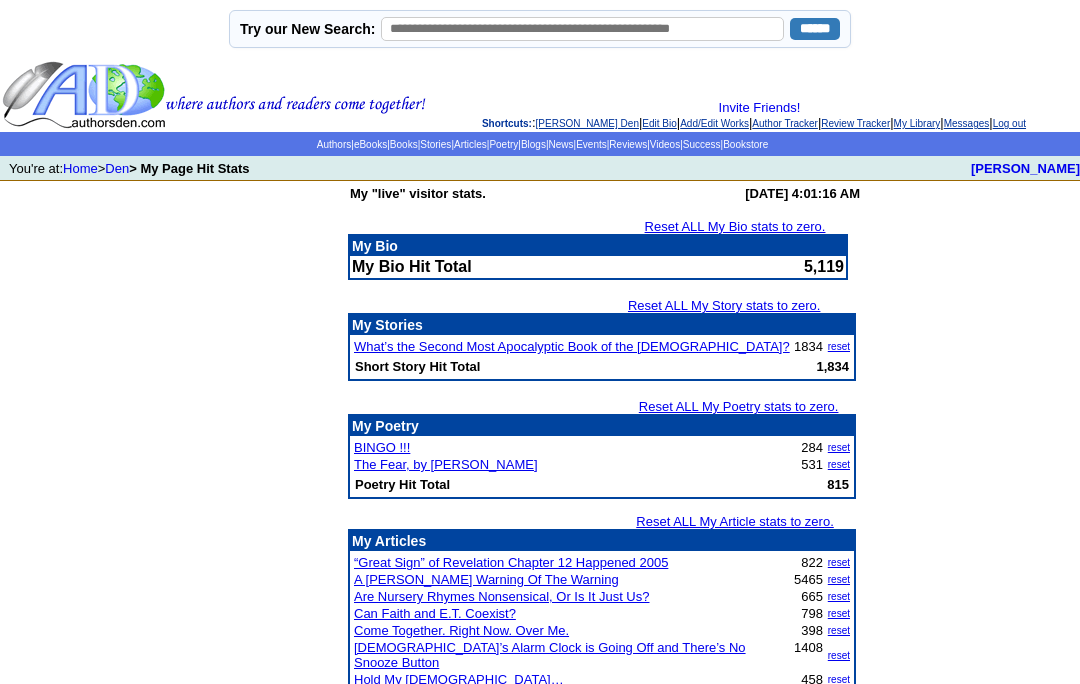 click on "Articles" 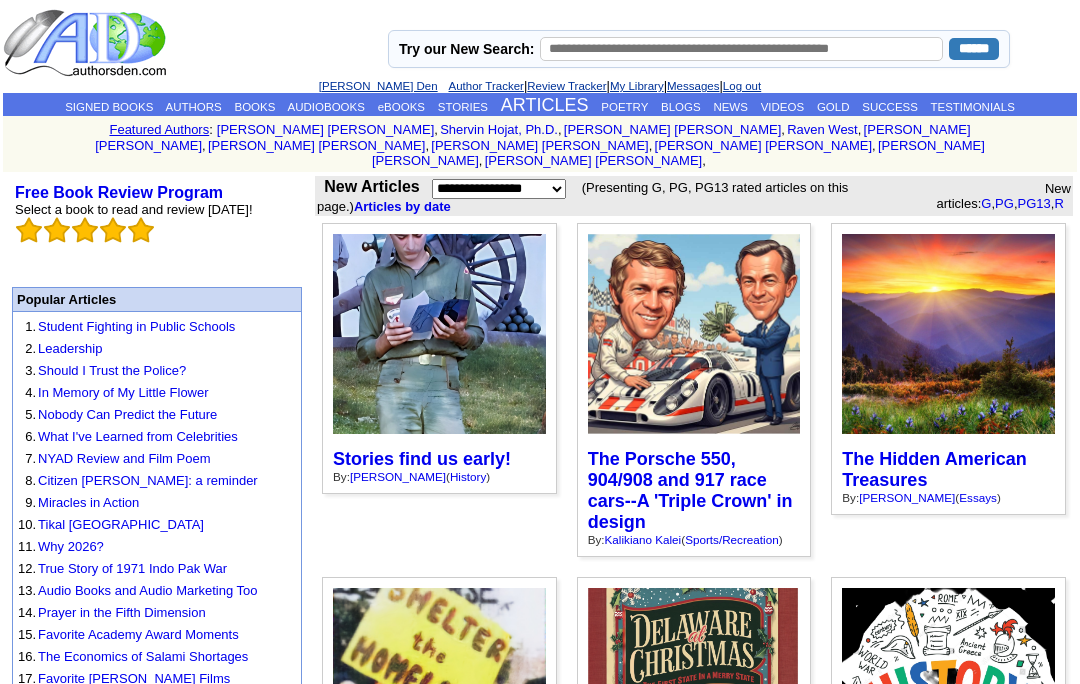 scroll, scrollTop: 0, scrollLeft: 0, axis: both 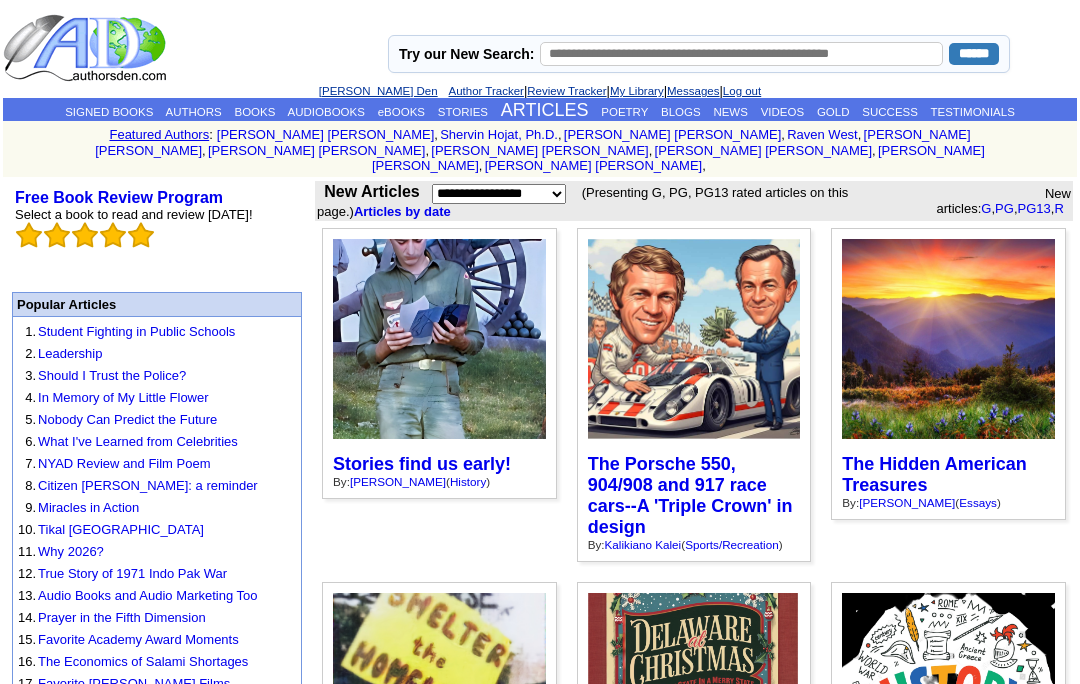 click on "AUTHORS" at bounding box center [193, 112] 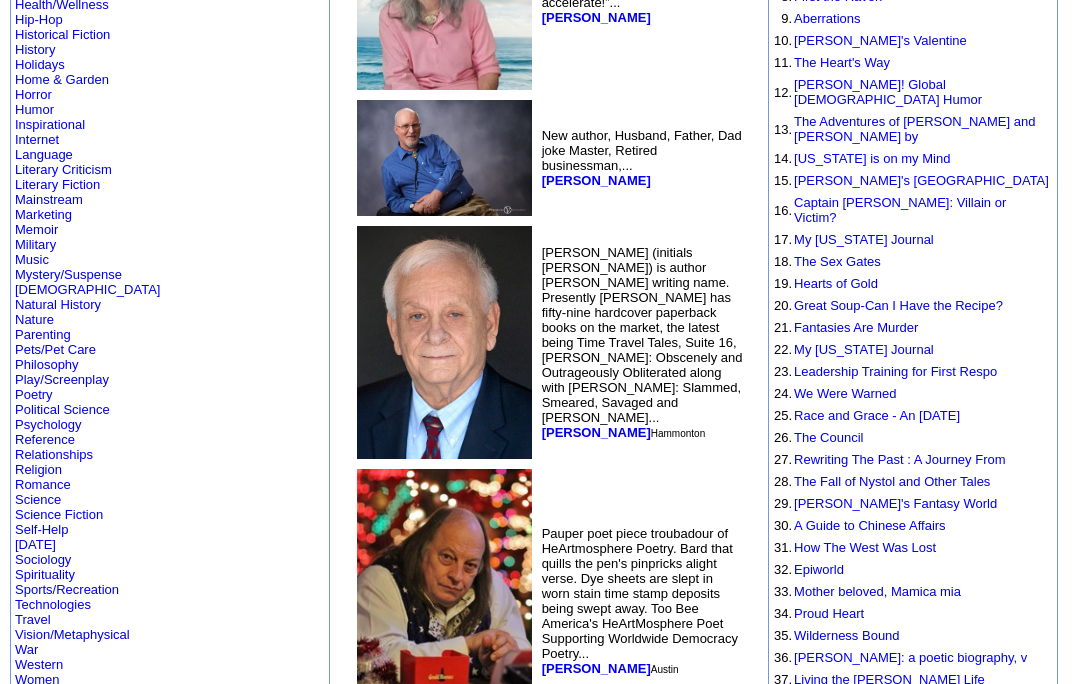 scroll, scrollTop: 482, scrollLeft: 0, axis: vertical 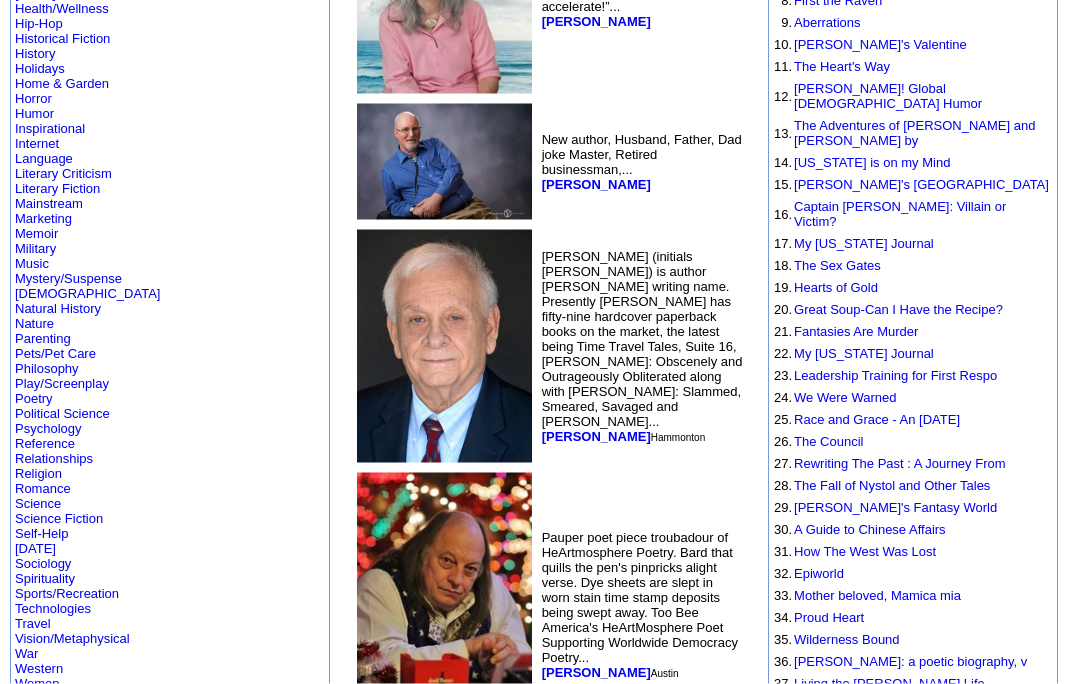 click on "Religion" at bounding box center [38, 473] 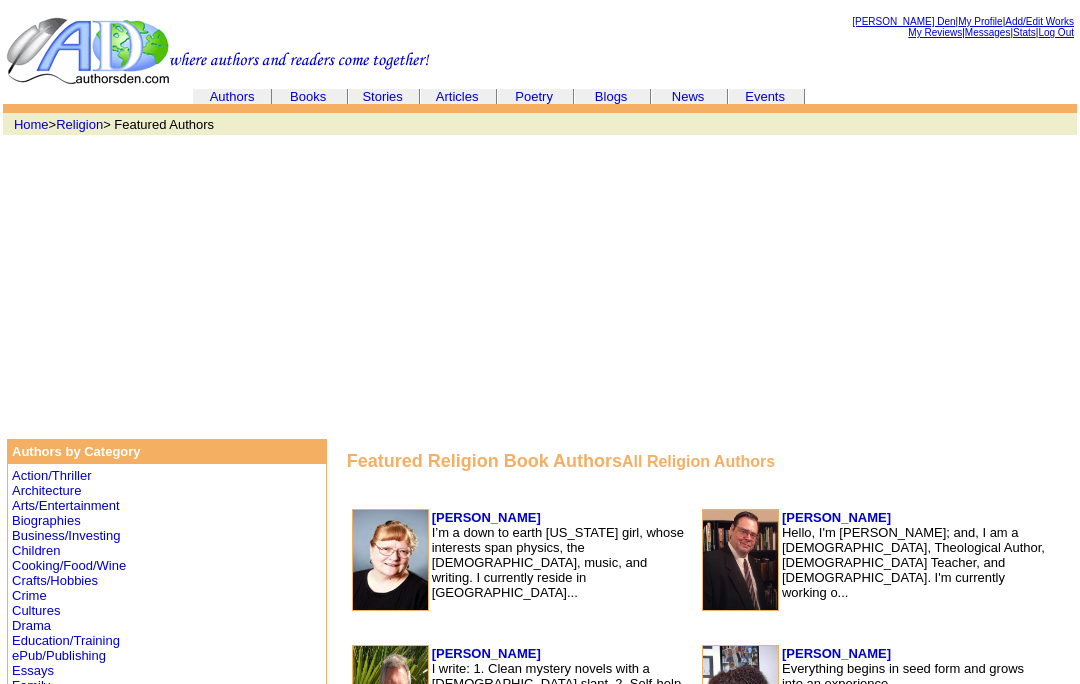 scroll, scrollTop: 0, scrollLeft: 0, axis: both 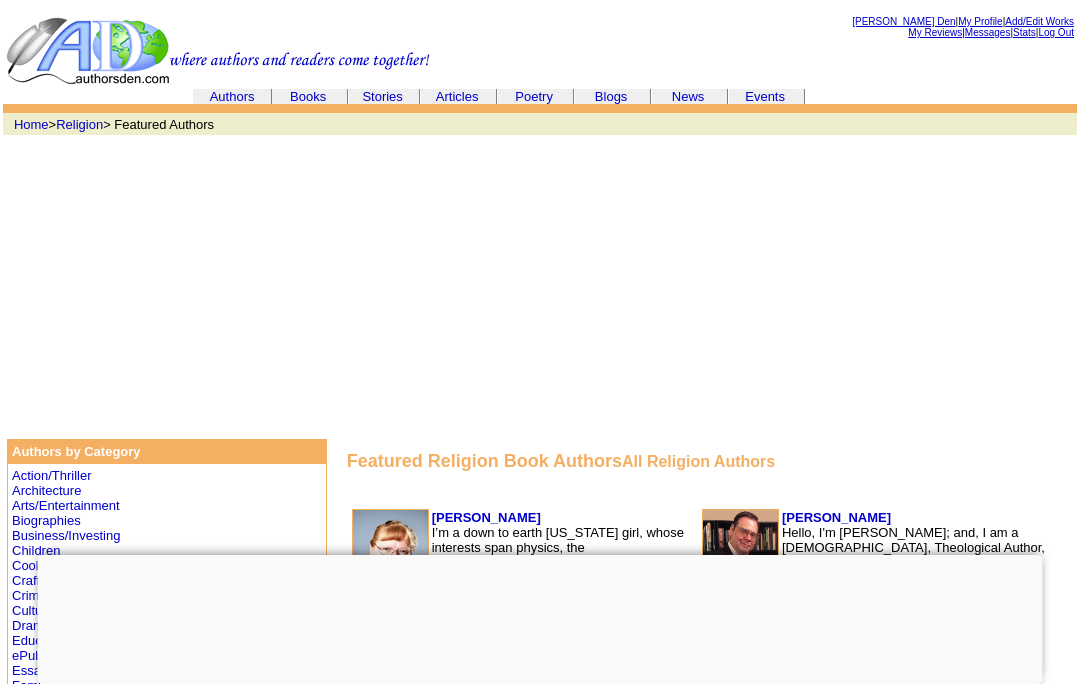 click on "Articles" at bounding box center (457, 96) 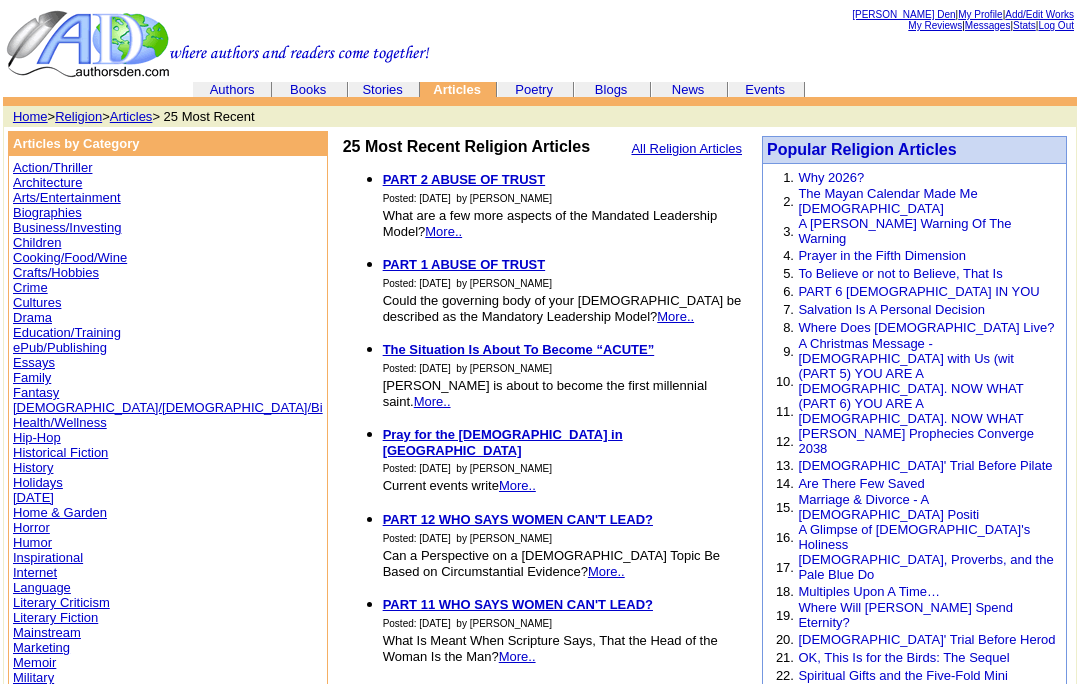 scroll, scrollTop: 0, scrollLeft: 0, axis: both 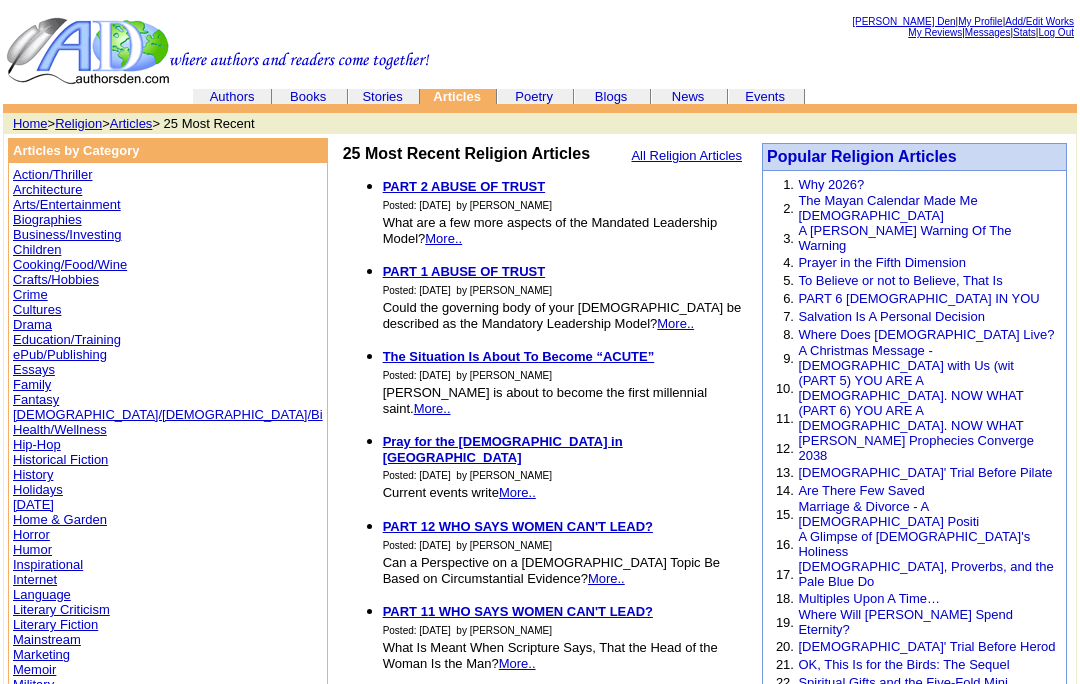 click on "[PERSON_NAME] Den" at bounding box center [903, 21] 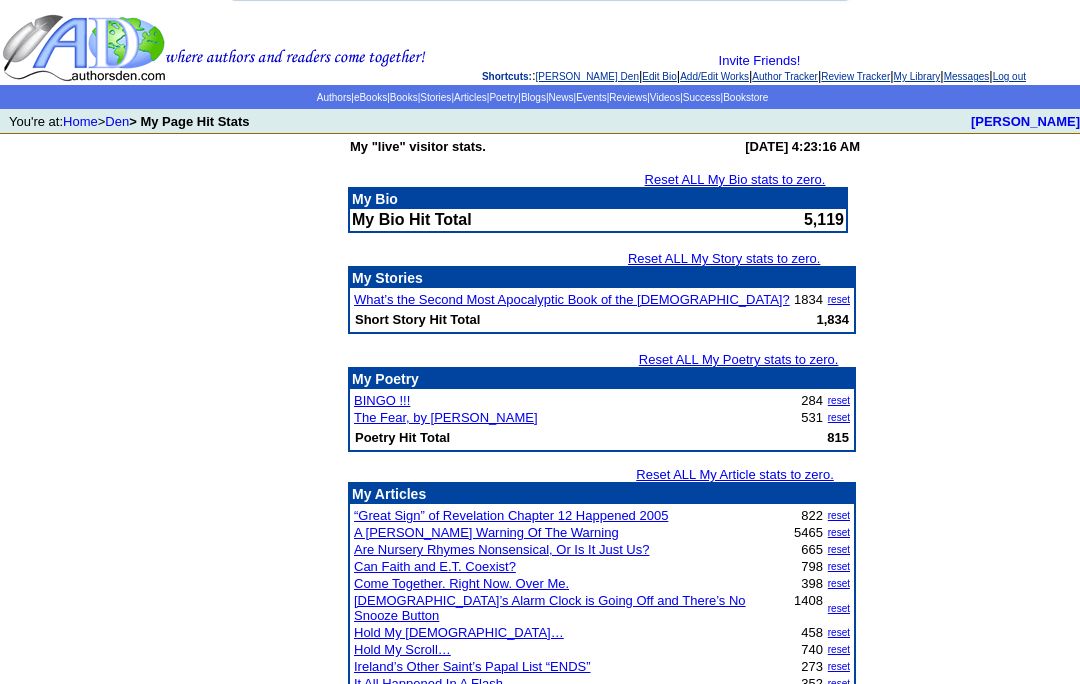 scroll, scrollTop: 0, scrollLeft: 0, axis: both 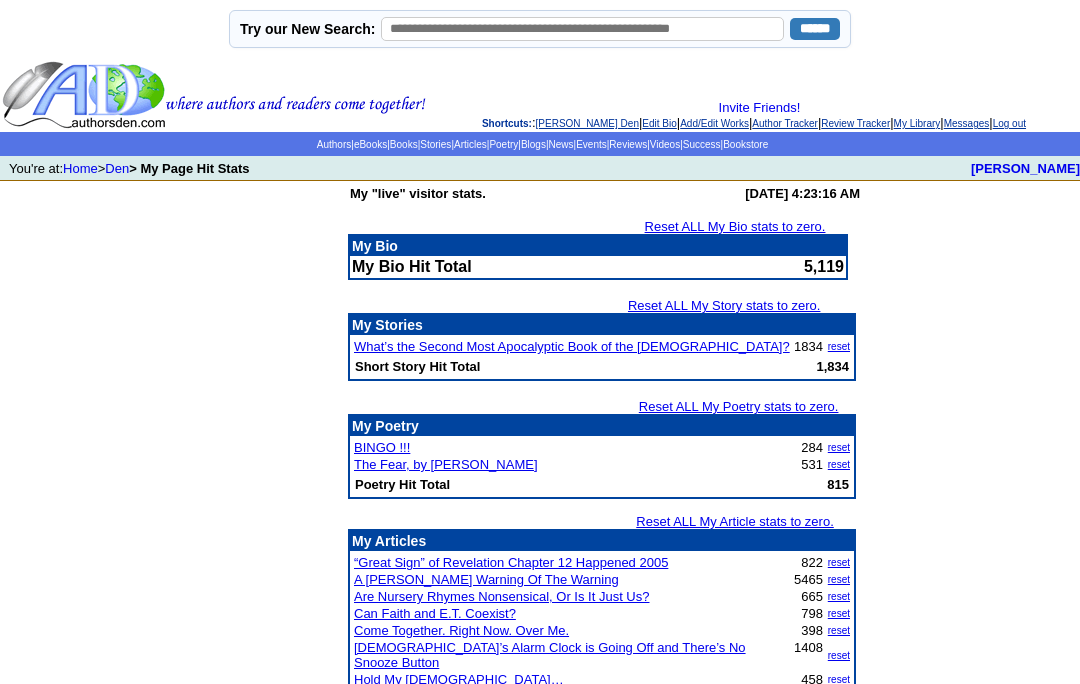 click at bounding box center [214, 95] 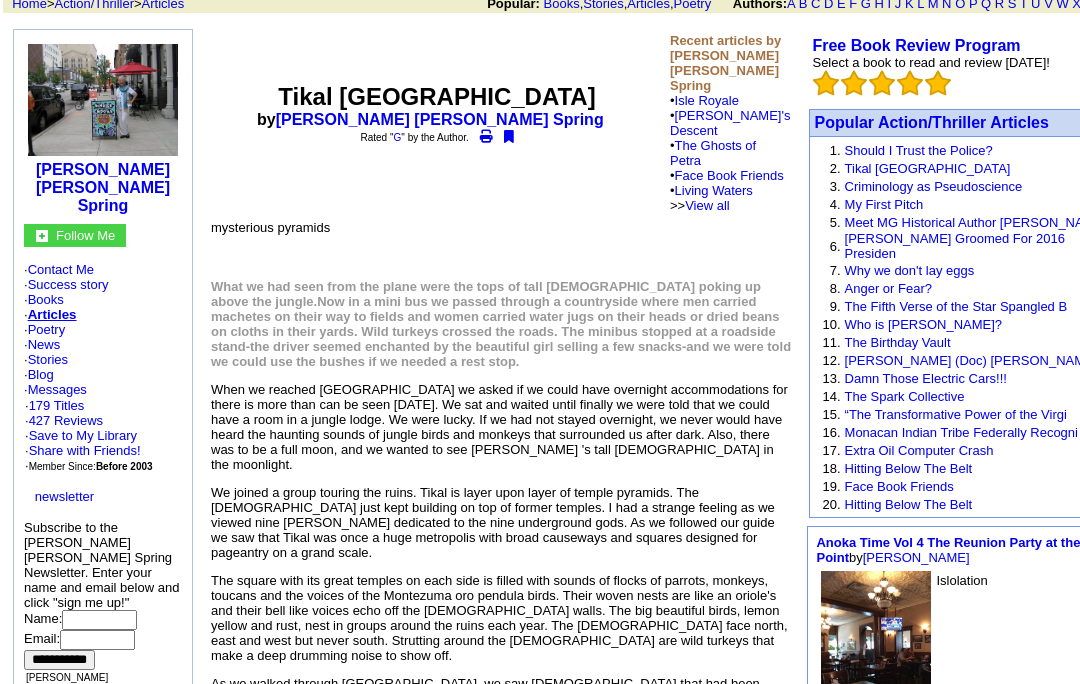 scroll, scrollTop: 0, scrollLeft: 0, axis: both 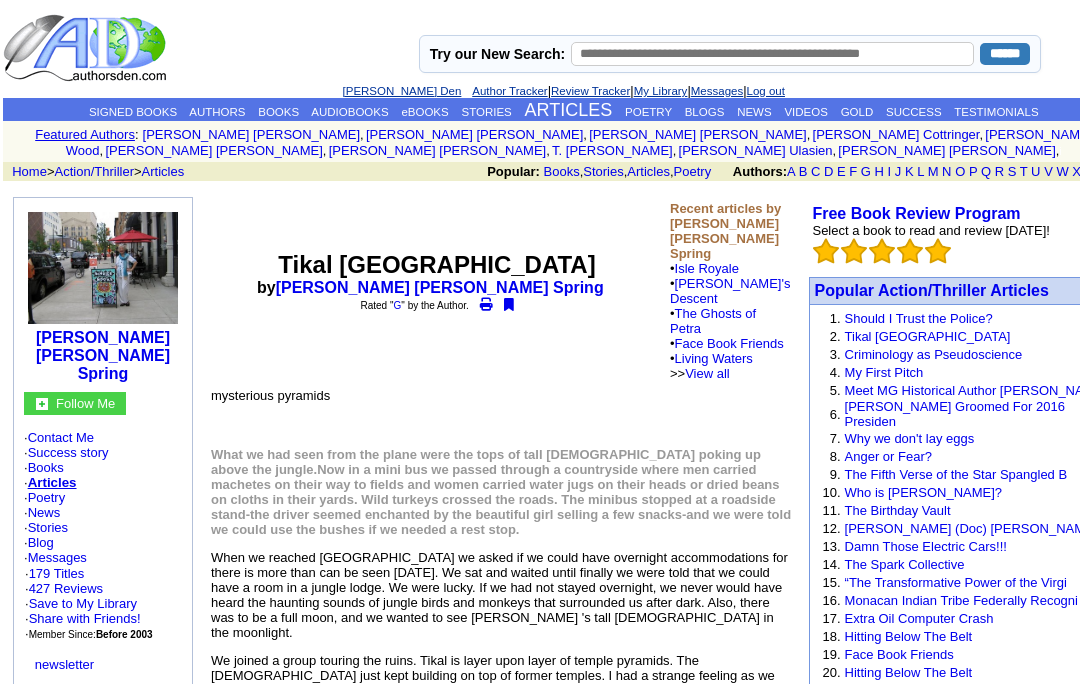 click on "Barbara Joan Spring" 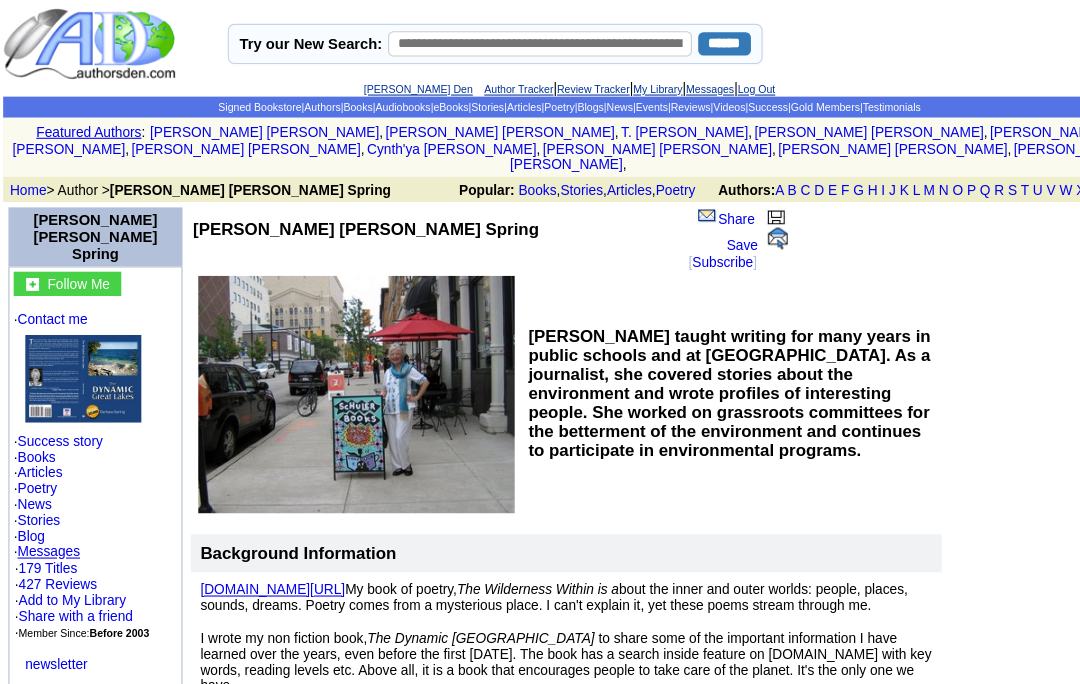 scroll, scrollTop: 0, scrollLeft: 0, axis: both 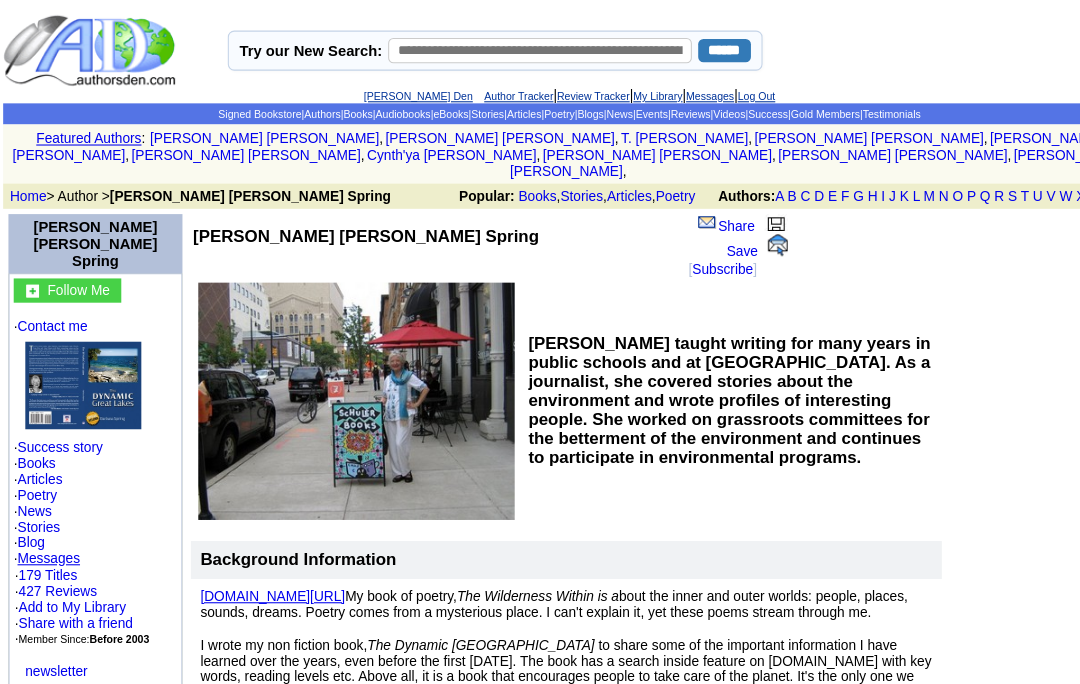 click at bounding box center (985, 986) 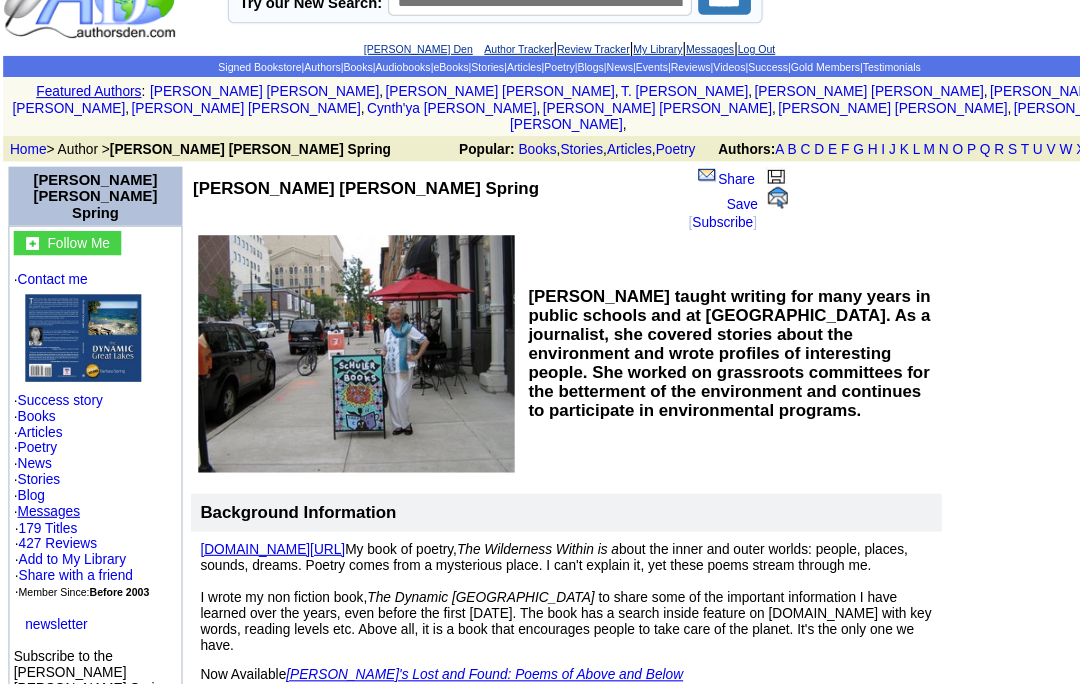 scroll, scrollTop: 40, scrollLeft: 0, axis: vertical 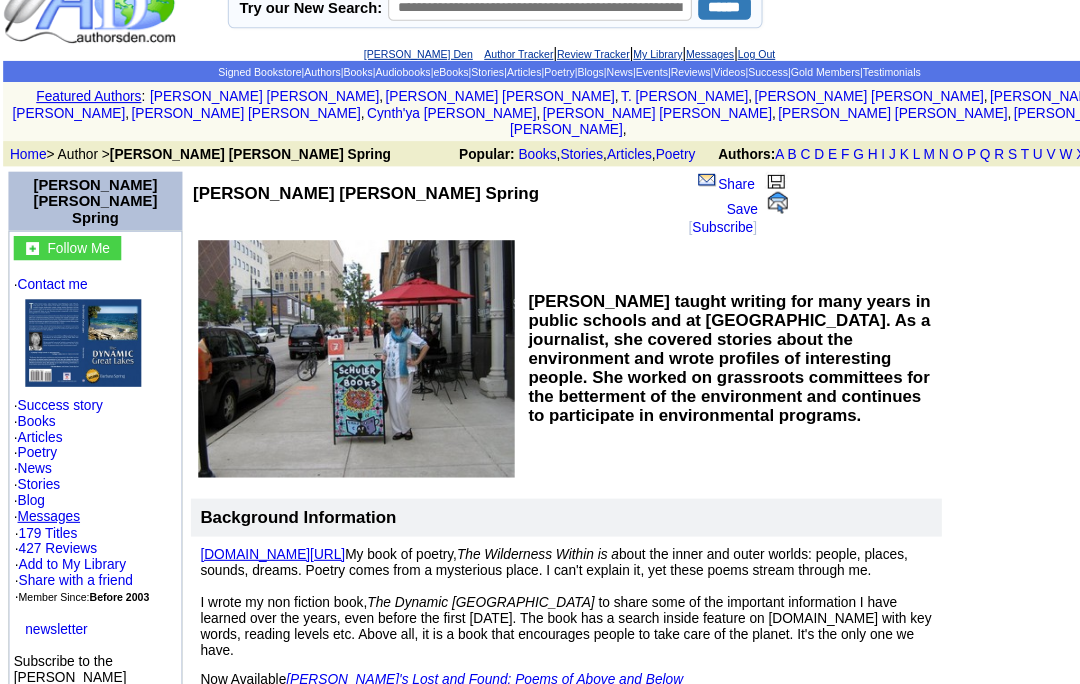 click on "Contact me" at bounding box center (50, 269) 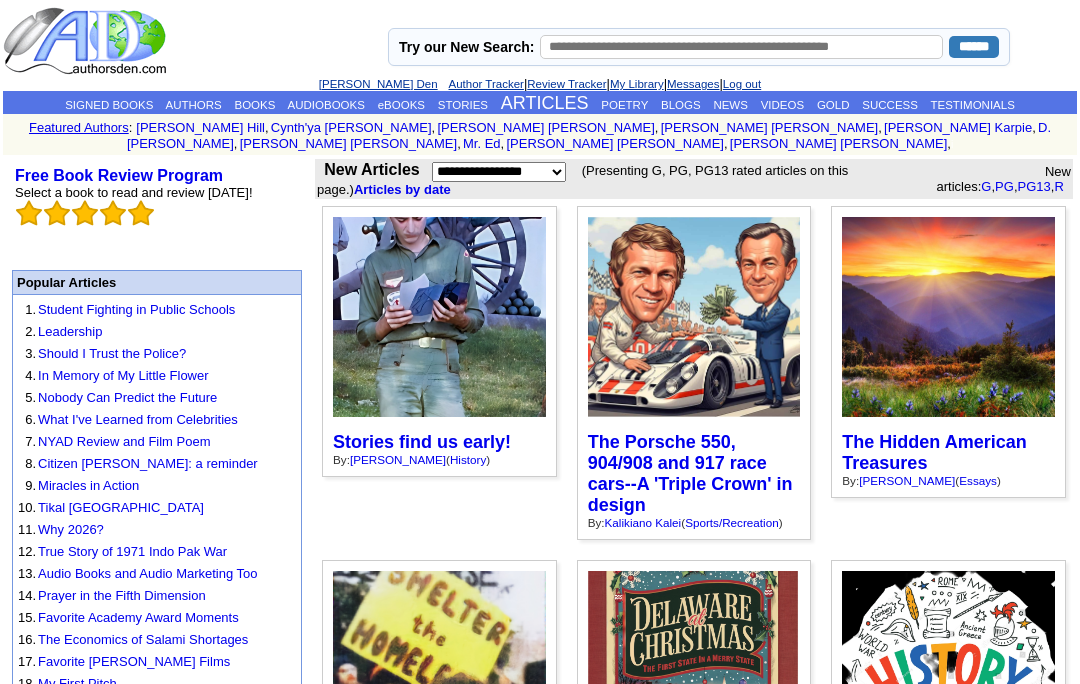 scroll, scrollTop: 0, scrollLeft: 0, axis: both 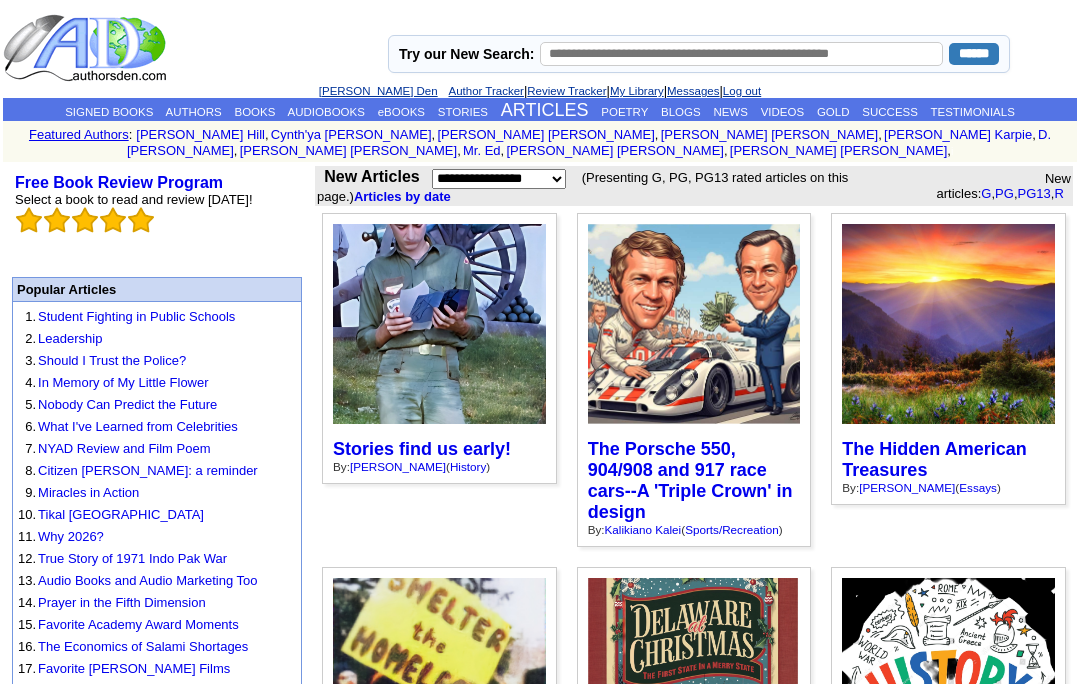 click on "[PERSON_NAME] Den" at bounding box center (378, 91) 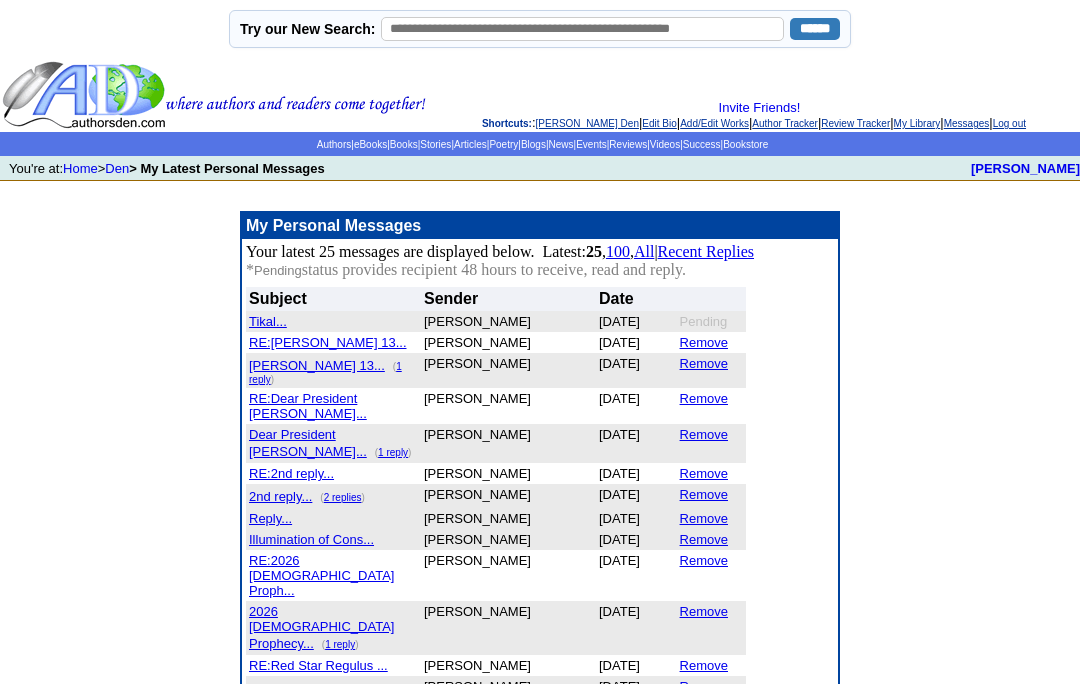 scroll, scrollTop: 0, scrollLeft: 0, axis: both 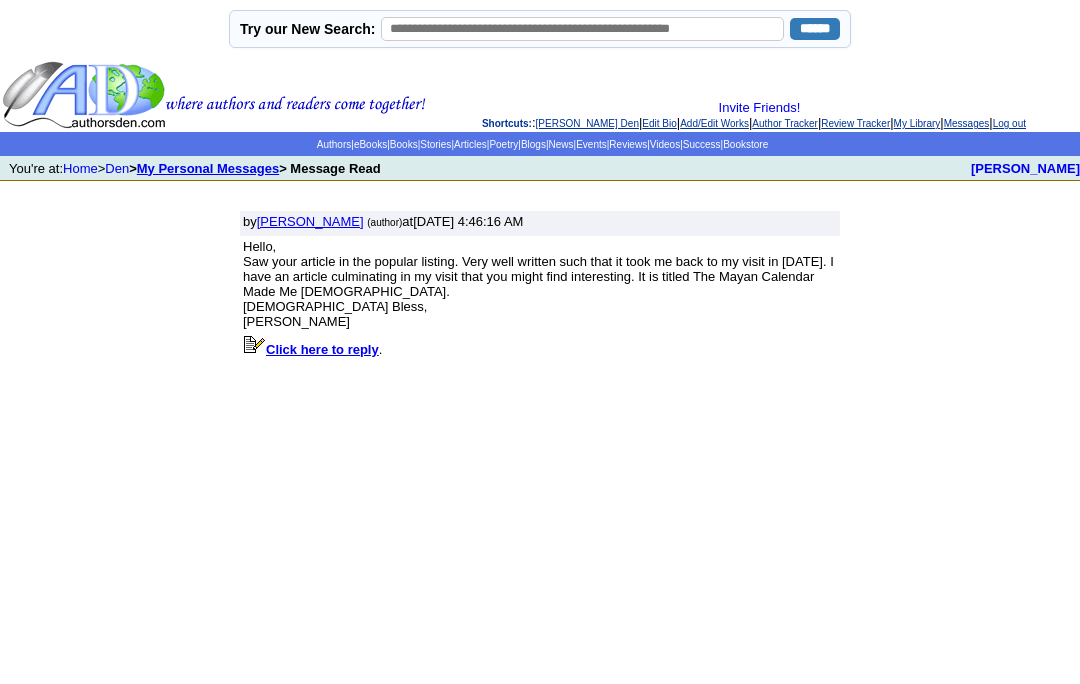 click on "Den" at bounding box center (117, 168) 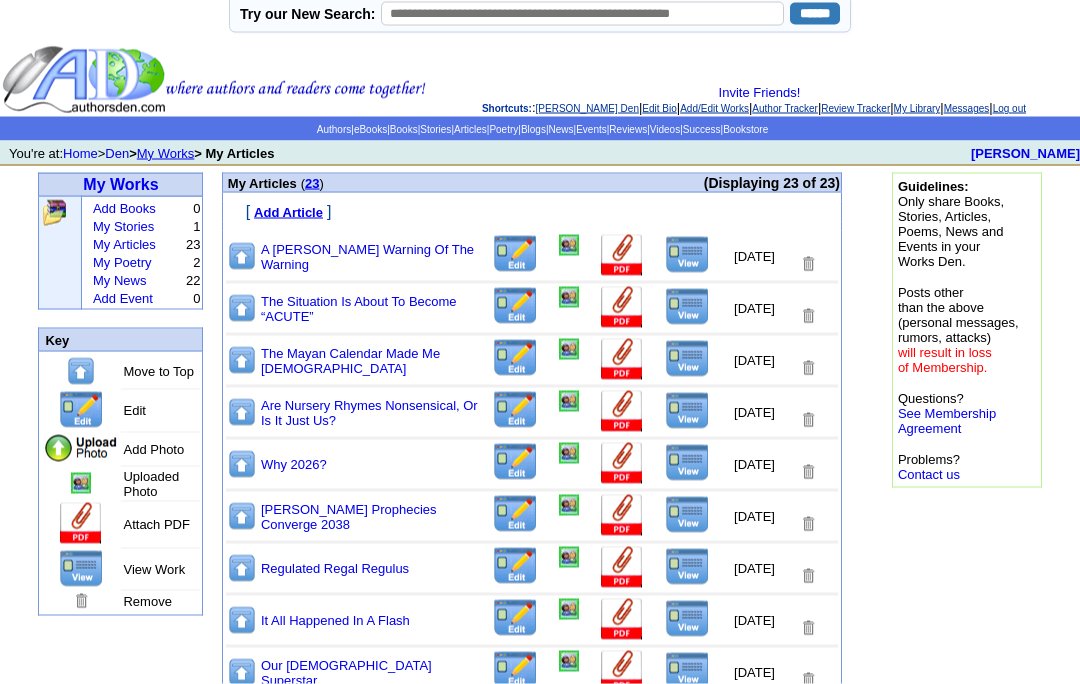 scroll, scrollTop: 11, scrollLeft: 0, axis: vertical 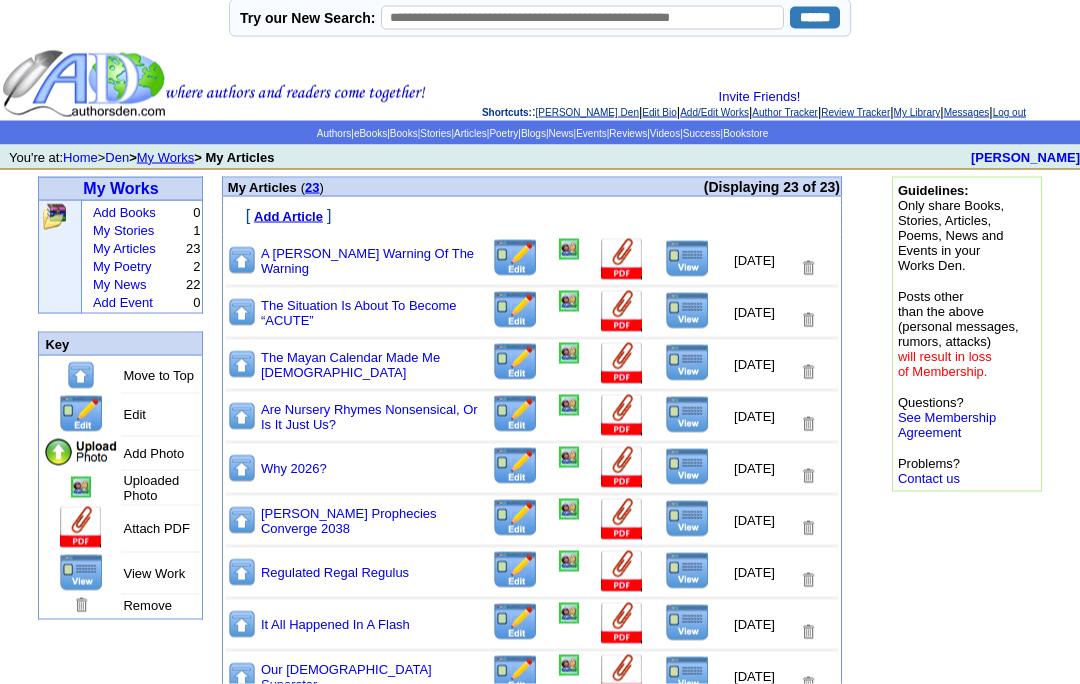 click at bounding box center [687, 363] 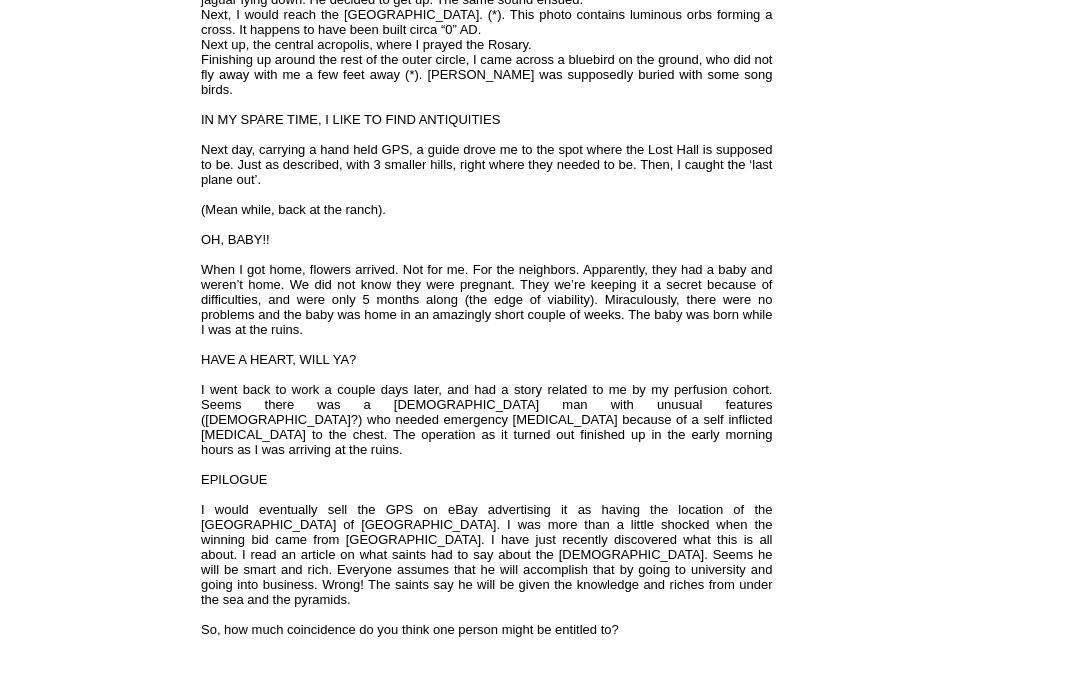 scroll, scrollTop: 2606, scrollLeft: 0, axis: vertical 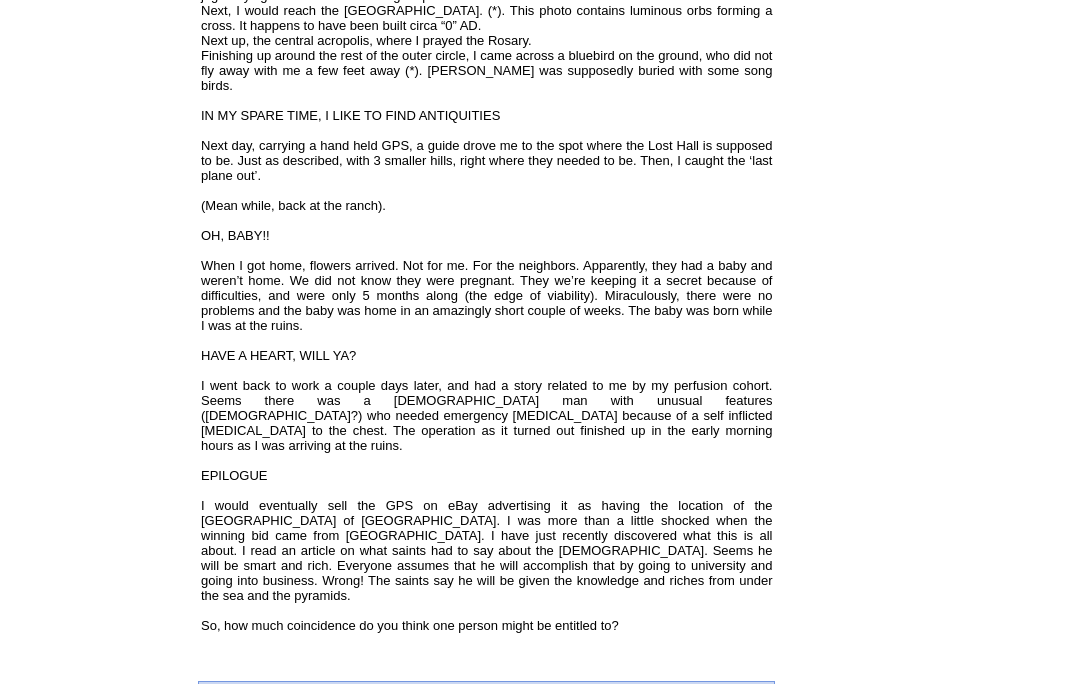 click on "Free Book Review Program
Select a book to read and review today!
Popular Religion Articles
1.    Why 2026?    2.    The Mayan Calendar Made Me Catholic    3.    A Riddle Warning Of The Warning    4.    Prayer in the Fifth Dimension    5.    To Believe or not to Believe, That Is     6.    PART 6 CHRIST IN YOU    7.    Salvation Is A Personal Decision    8.    Where Does God Live?    9.    A Christmas Message - GOD with Us (wit    10.    (PART 5) YOU ARE A CHRISTIAN. NOW WHAT    11.    (PART 6) YOU ARE A CHRISTIAN. NOW WHAT    12.    Pope Prophecies Converge 2038    13.    Jesus' Trial Before Pilate    14.    Are There Few Saved    15.    Marriage & Divorce - A Biblical Positi    16.    A Glimpse of God's Holiness    17.    Psalms, Proverbs, and the Pale Blue Do    18.    Multiples Upon A Time…    19.    Where Will Trump Spend Eternity?    20." at bounding box center (942, -652) 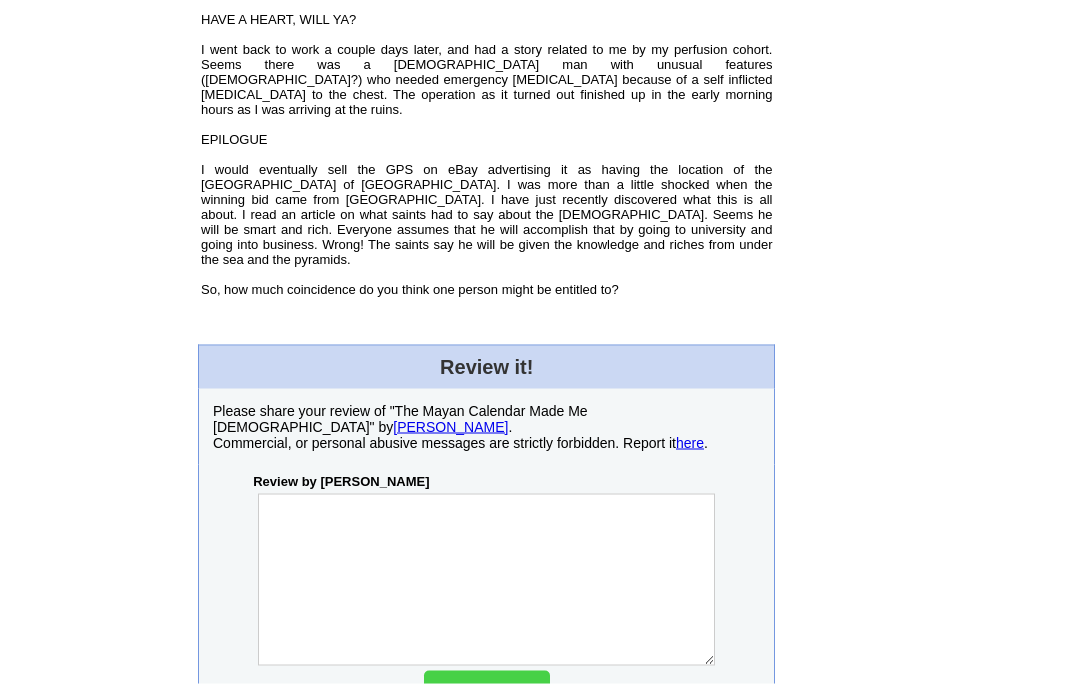 scroll, scrollTop: 2941, scrollLeft: 0, axis: vertical 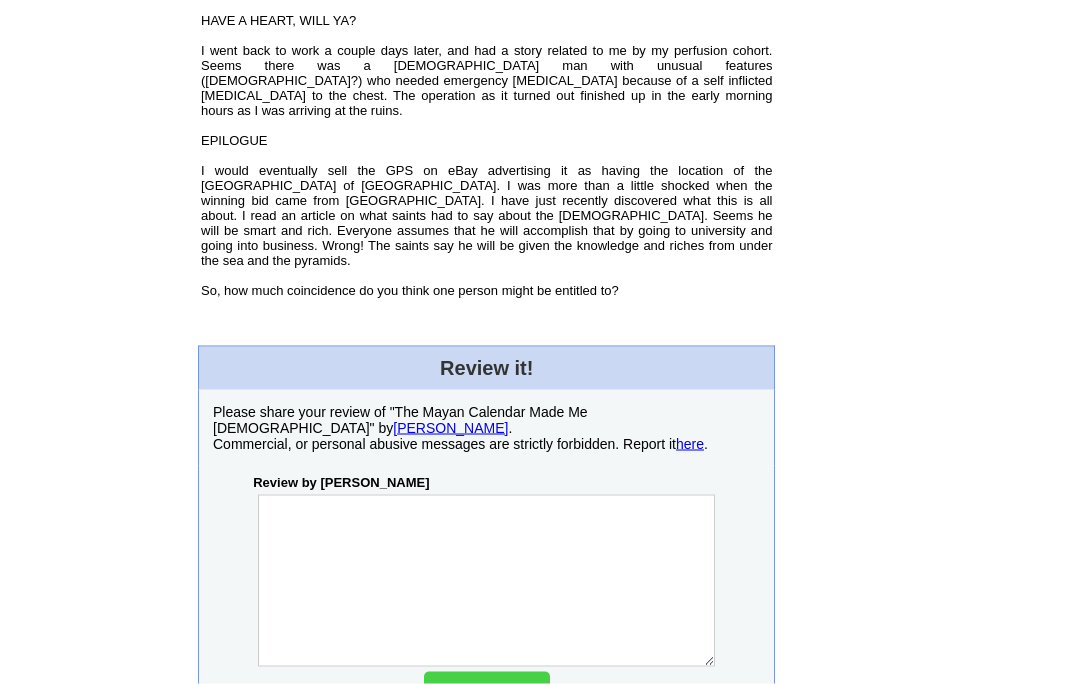click on "Free Book Review Program
Select a book to read and review today!
Popular Religion Articles
1.    Why 2026?    2.    The Mayan Calendar Made Me Catholic    3.    A Riddle Warning Of The Warning    4.    Prayer in the Fifth Dimension    5.    To Believe or not to Believe, That Is     6.    PART 6 CHRIST IN YOU    7.    Salvation Is A Personal Decision    8.    Where Does God Live?    9.    A Christmas Message - GOD with Us (wit    10.    (PART 5) YOU ARE A CHRISTIAN. NOW WHAT    11.    (PART 6) YOU ARE A CHRISTIAN. NOW WHAT    12.    Pope Prophecies Converge 2038    13.    Jesus' Trial Before Pilate    14.    Are There Few Saved    15.    Marriage & Divorce - A Biblical Positi    16.    A Glimpse of God's Holiness    17.    Psalms, Proverbs, and the Pale Blue Do    18.    Multiples Upon A Time…    19.    Where Will Trump Spend Eternity?    20." at bounding box center [942, -987] 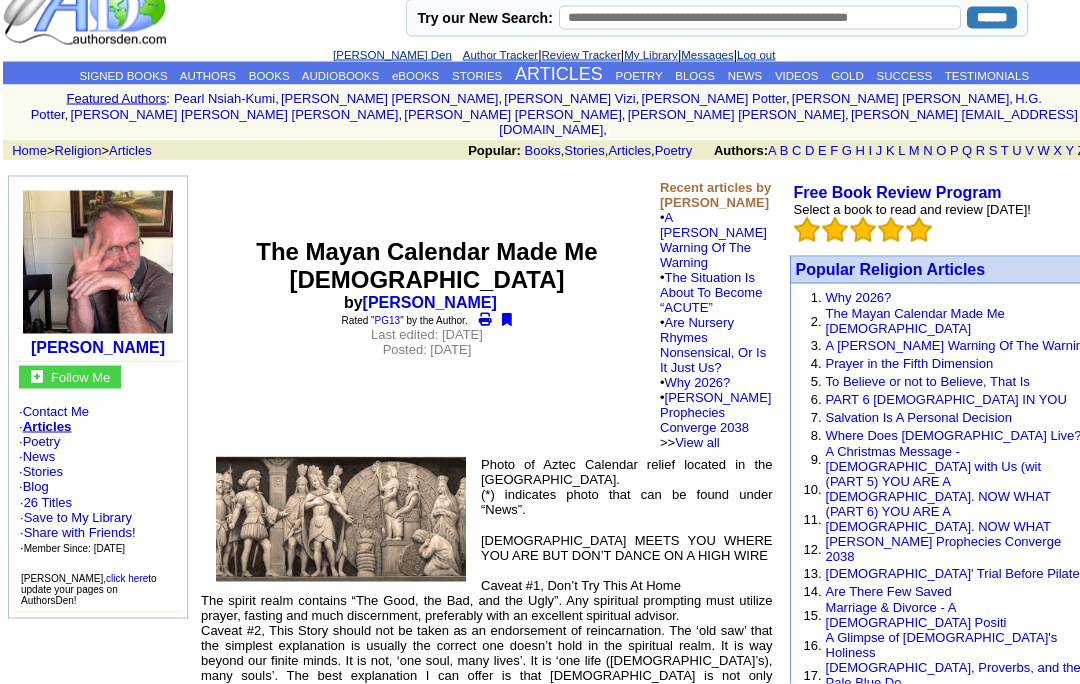 scroll, scrollTop: 0, scrollLeft: 0, axis: both 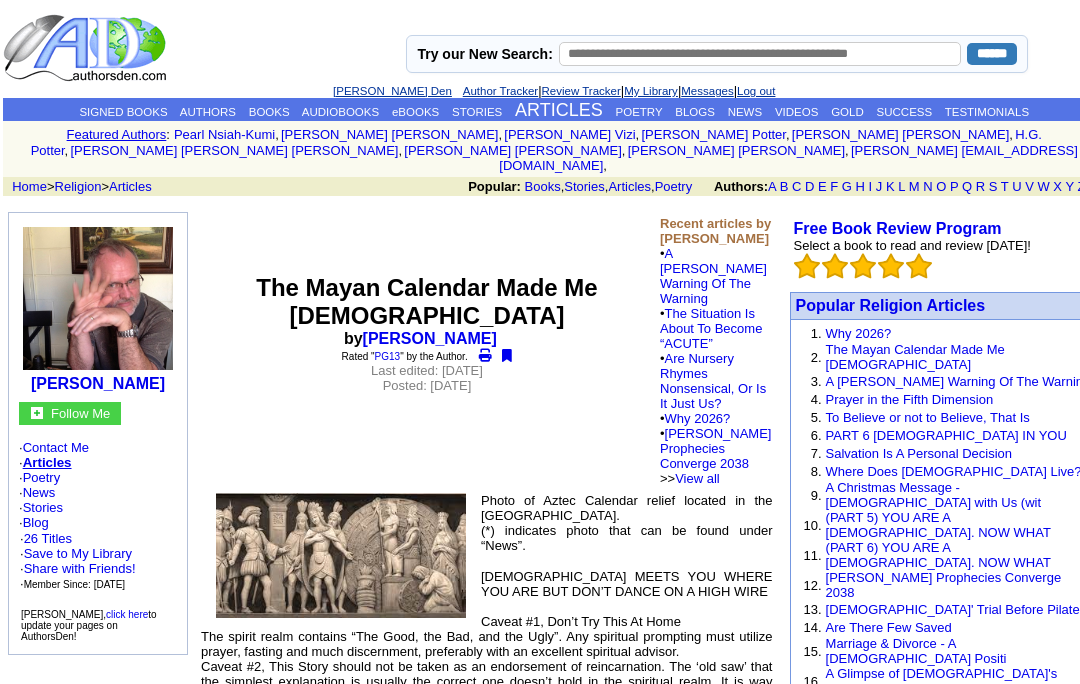 click on "ARTICLES" at bounding box center (559, 110) 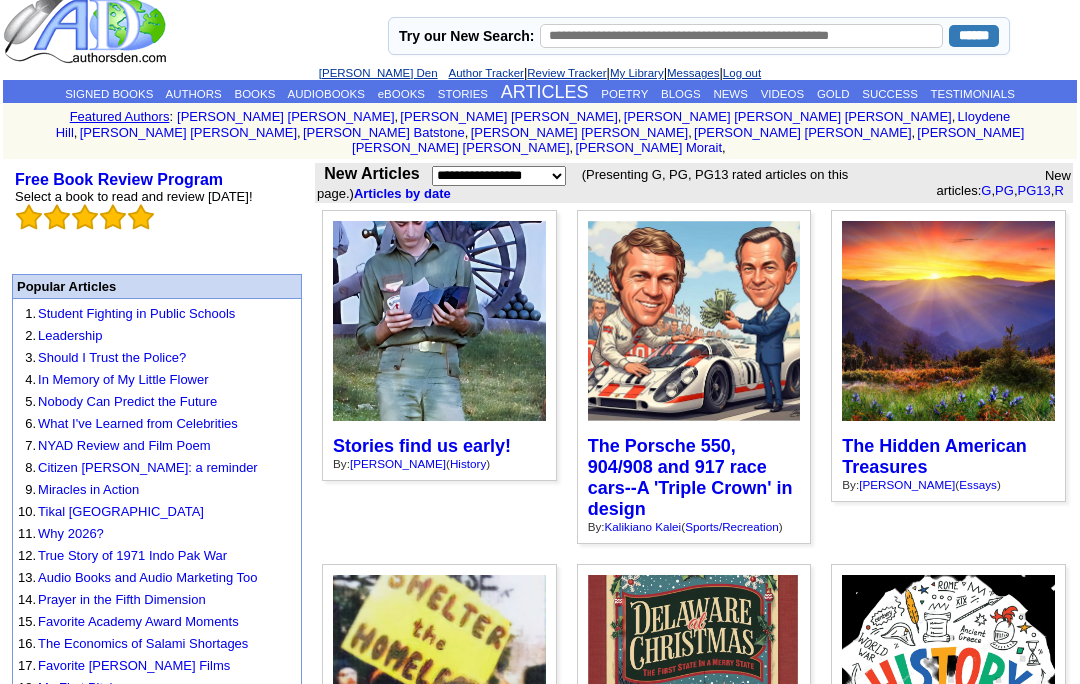 scroll, scrollTop: 16, scrollLeft: 0, axis: vertical 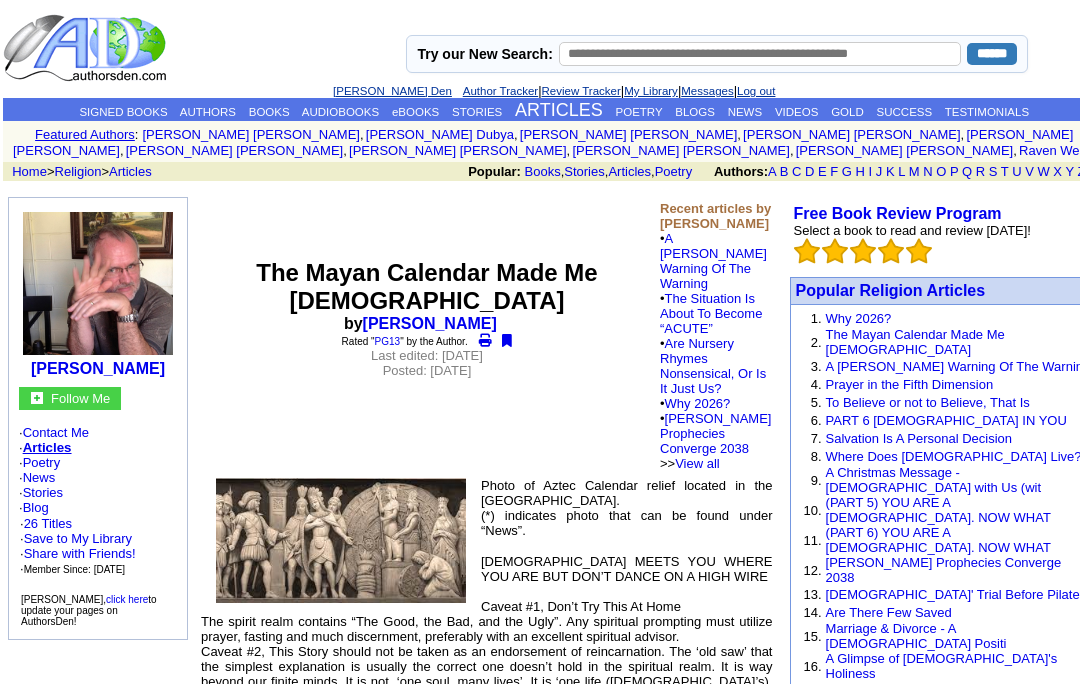 click on "[PERSON_NAME] Den" at bounding box center [392, 91] 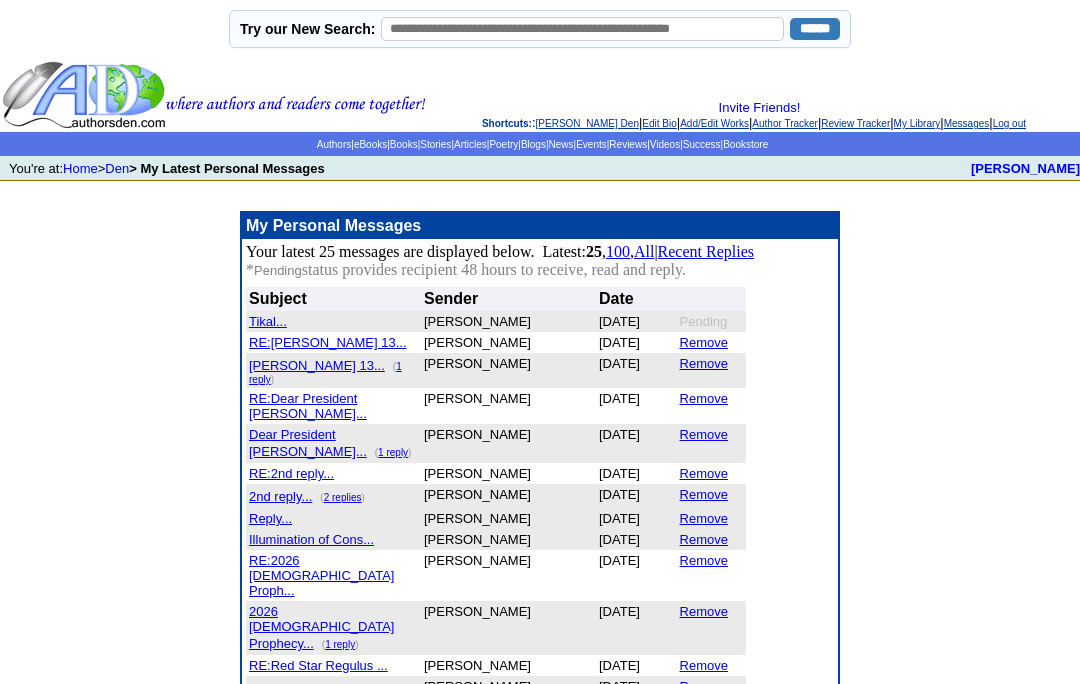 scroll, scrollTop: 0, scrollLeft: 0, axis: both 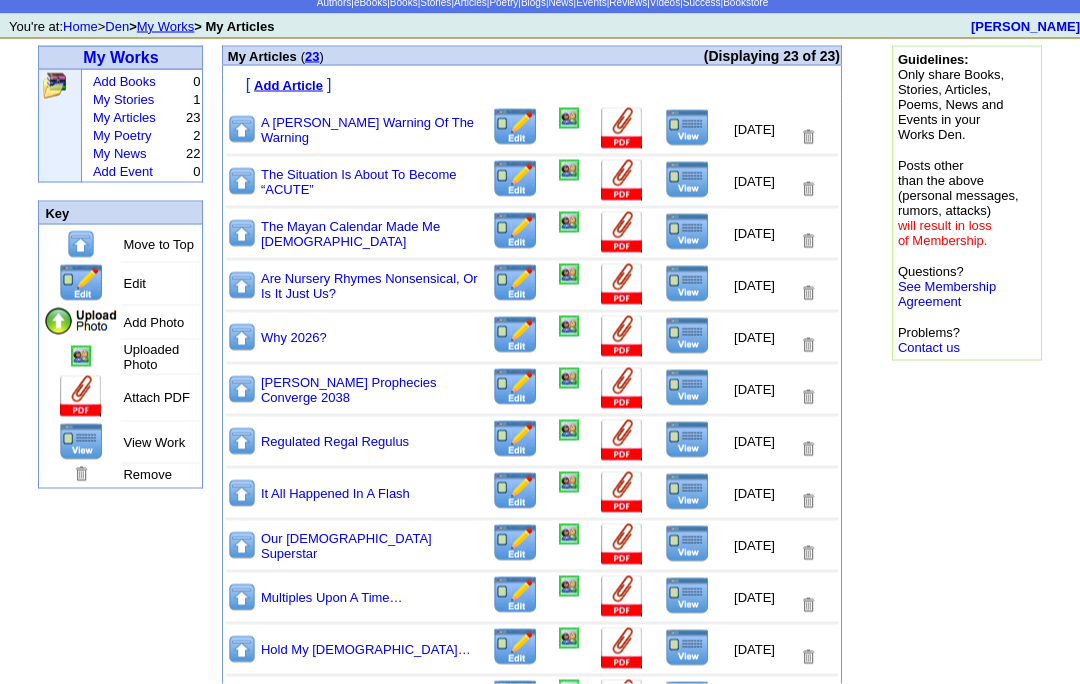 click at bounding box center (515, 231) 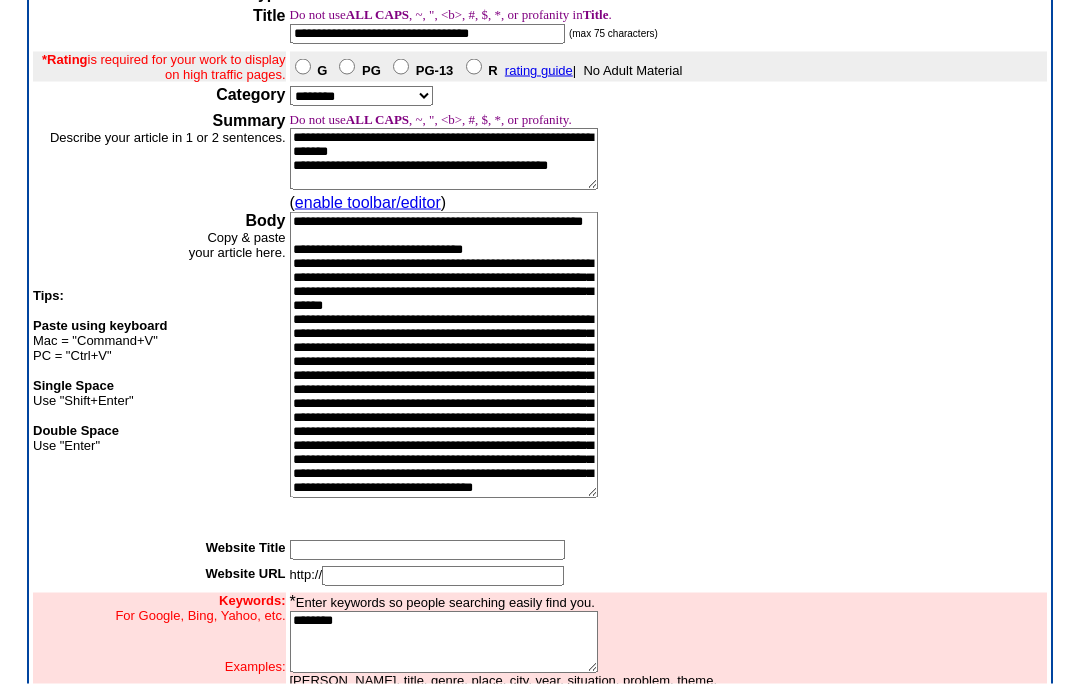 scroll, scrollTop: 157, scrollLeft: 0, axis: vertical 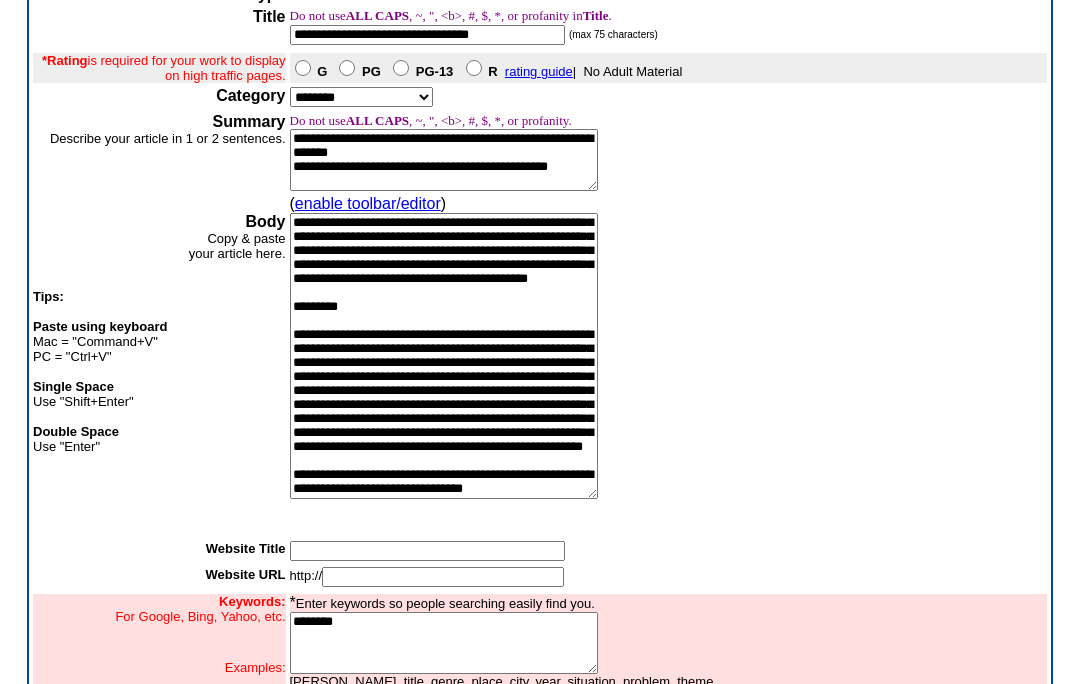 click at bounding box center [444, 356] 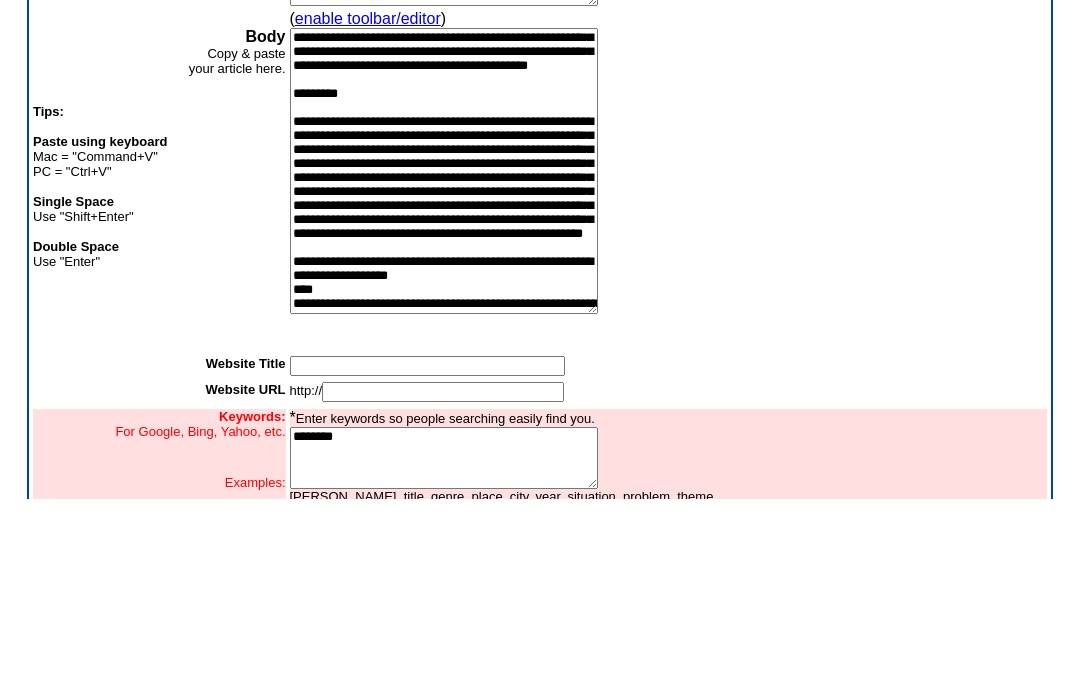 scroll, scrollTop: 3316, scrollLeft: 0, axis: vertical 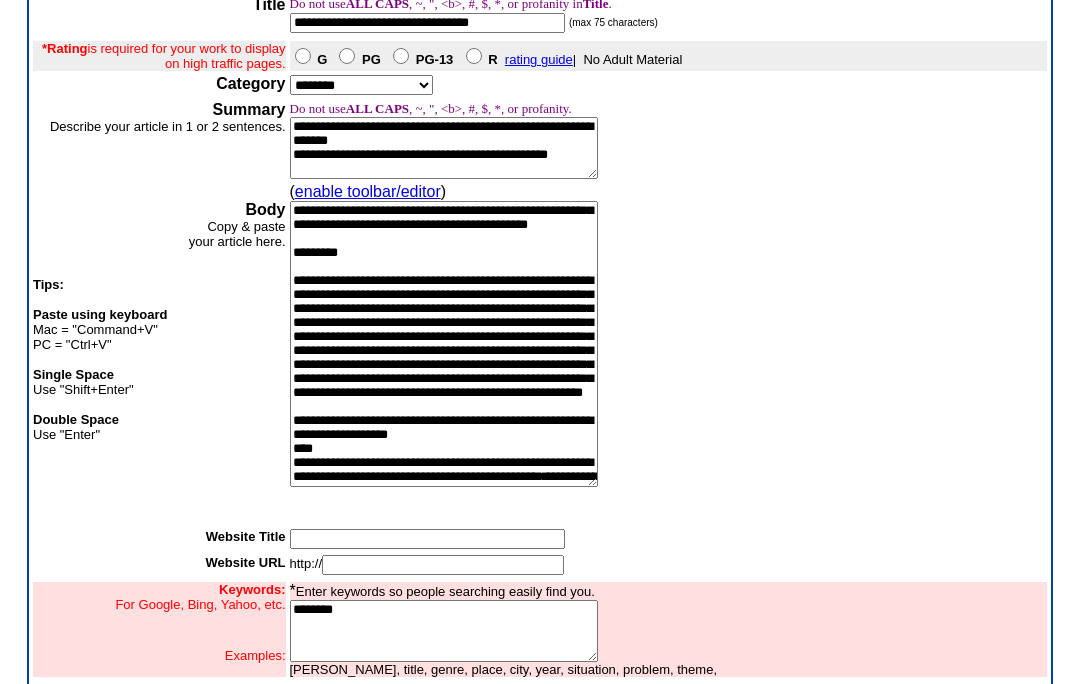 type on "**********" 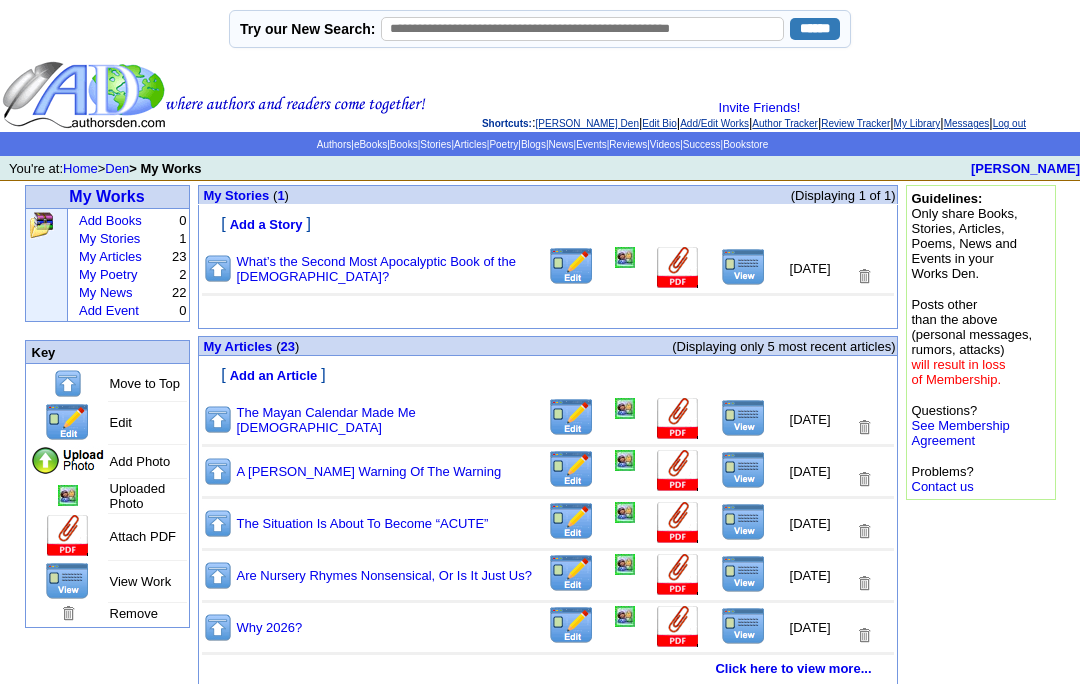 scroll, scrollTop: 0, scrollLeft: 0, axis: both 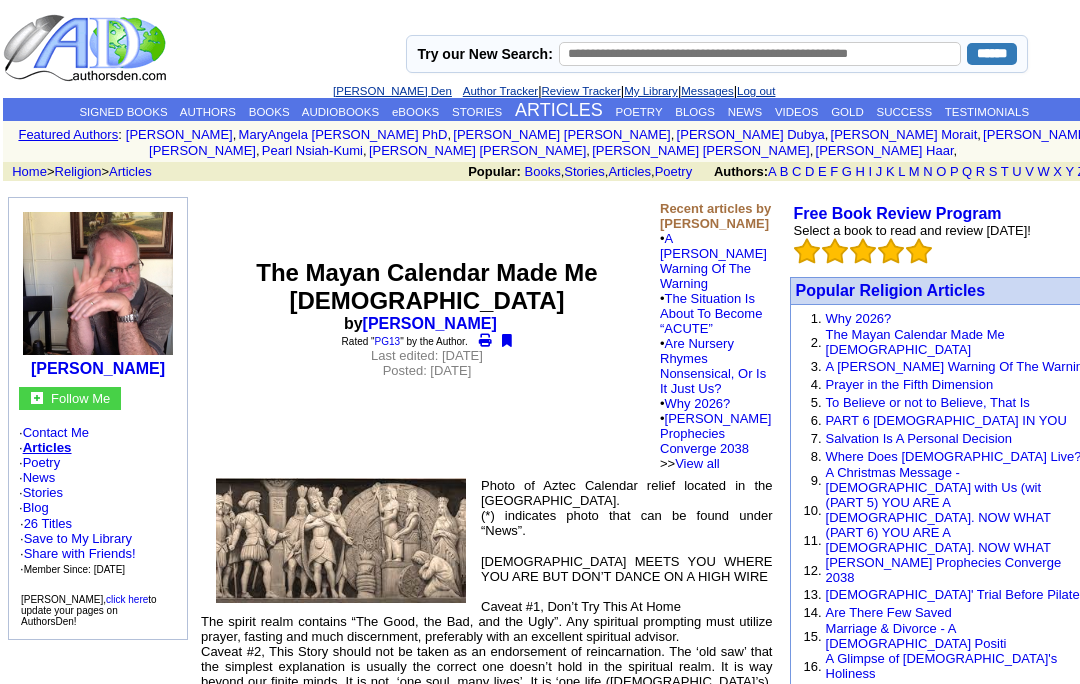 click on "[PERSON_NAME] Den" at bounding box center (392, 91) 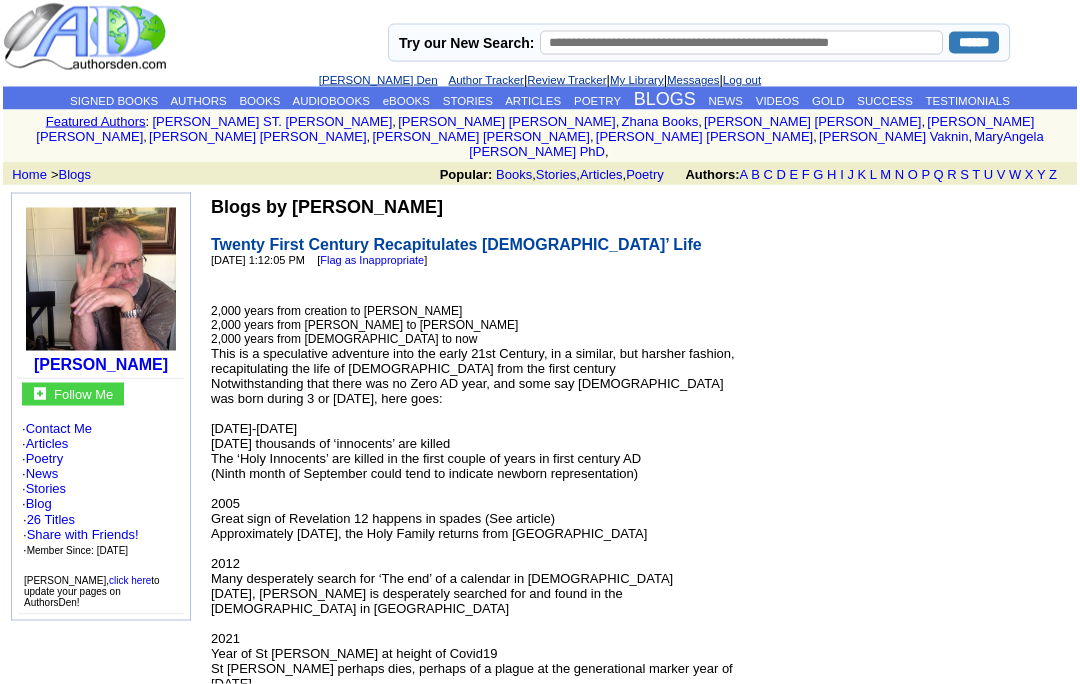 scroll, scrollTop: 0, scrollLeft: 0, axis: both 